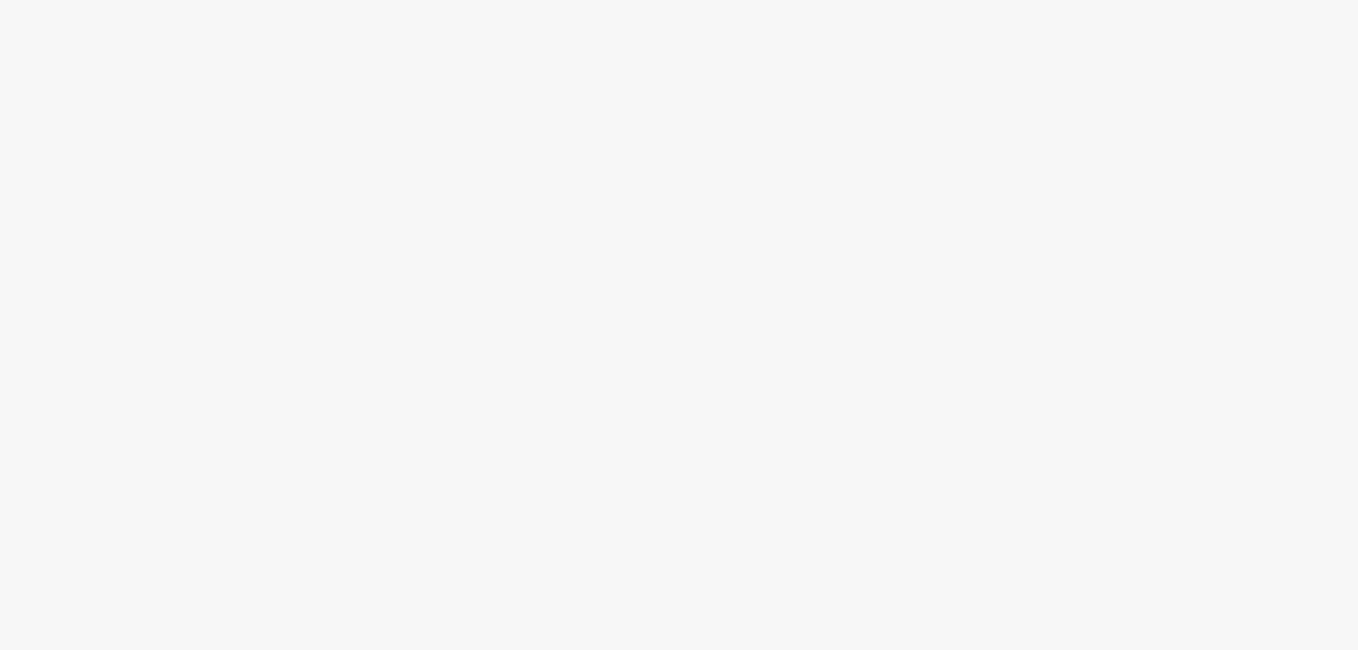 scroll, scrollTop: 0, scrollLeft: 0, axis: both 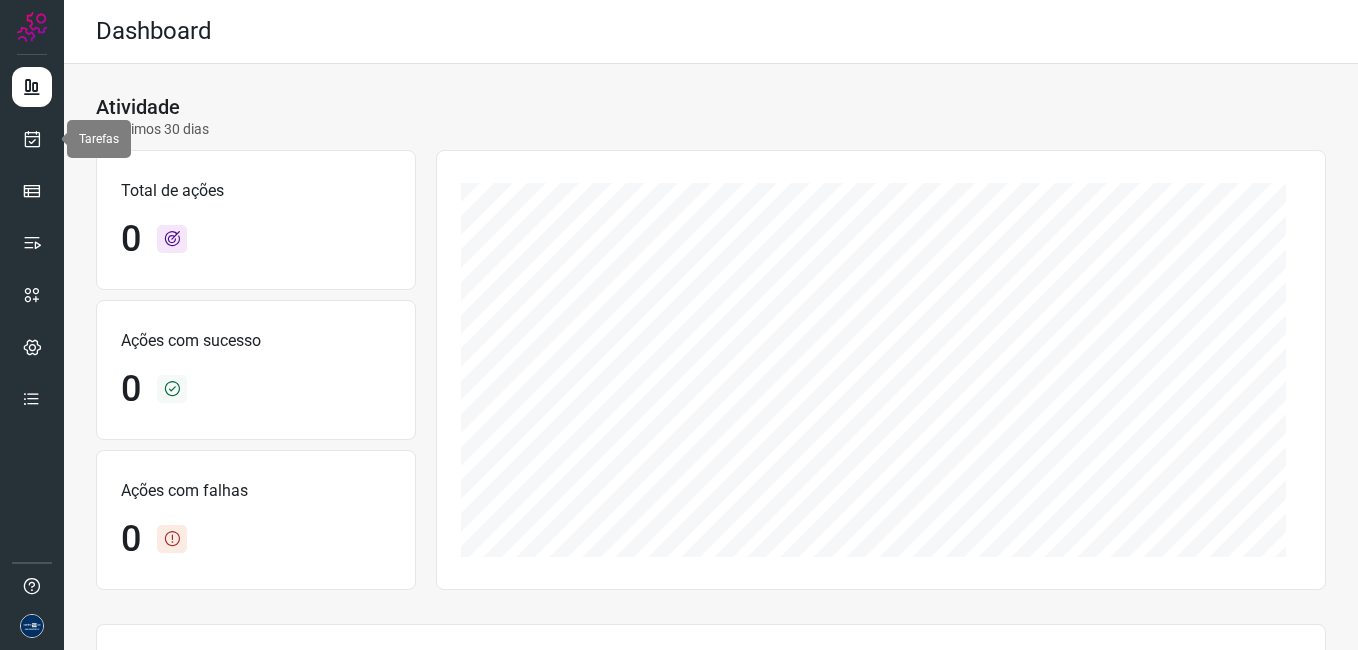 drag, startPoint x: 38, startPoint y: 143, endPoint x: 62, endPoint y: 150, distance: 25 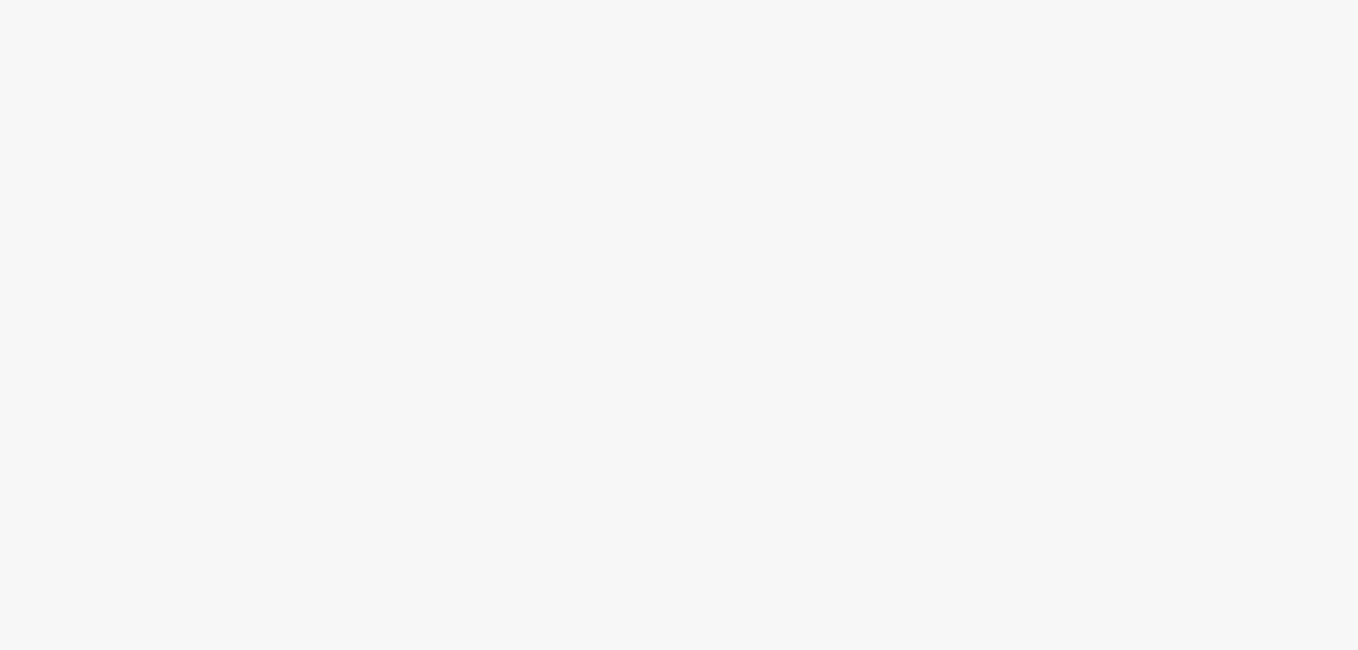 scroll, scrollTop: 0, scrollLeft: 0, axis: both 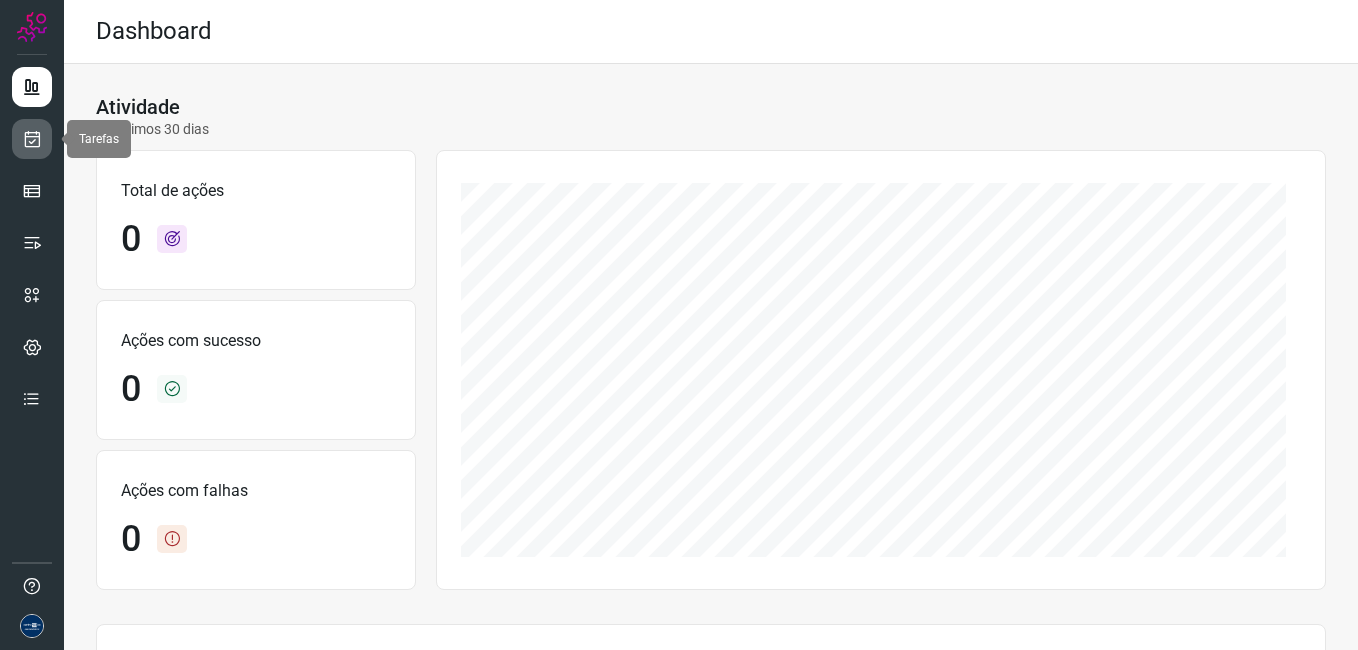 click at bounding box center [32, 139] 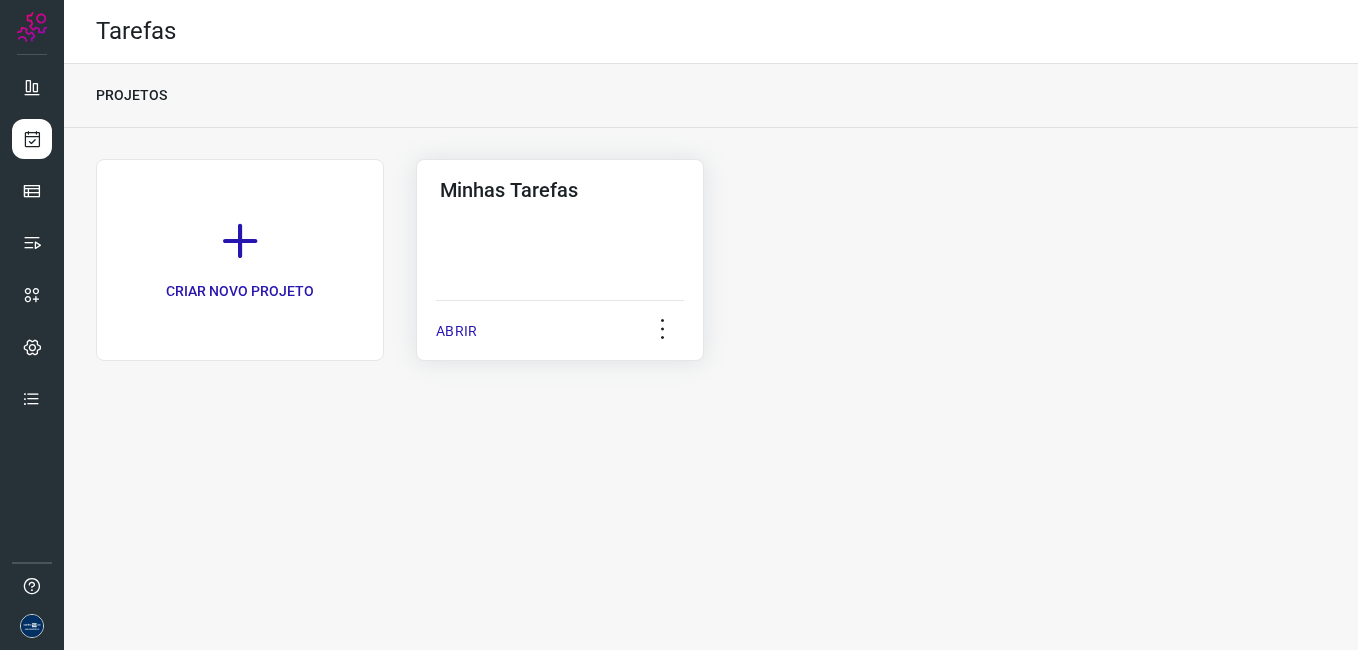 click on "ABRIR" at bounding box center (456, 331) 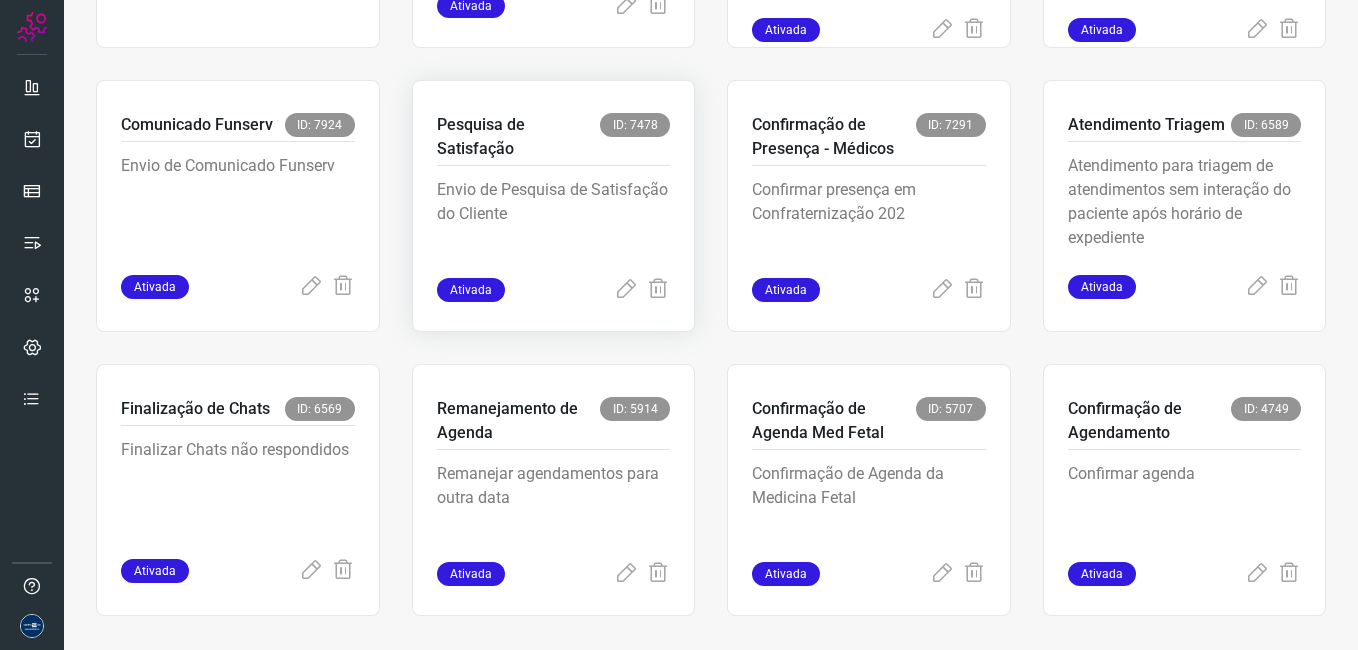 scroll, scrollTop: 379, scrollLeft: 0, axis: vertical 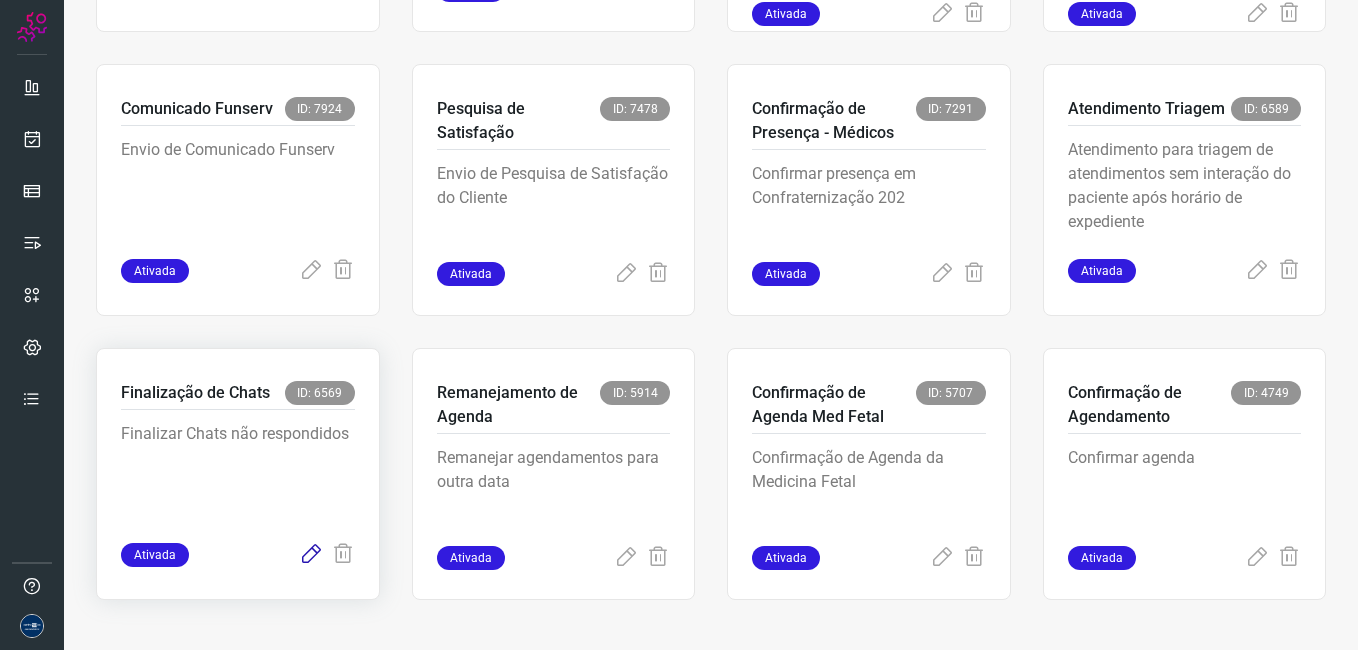 click at bounding box center [626, -10] 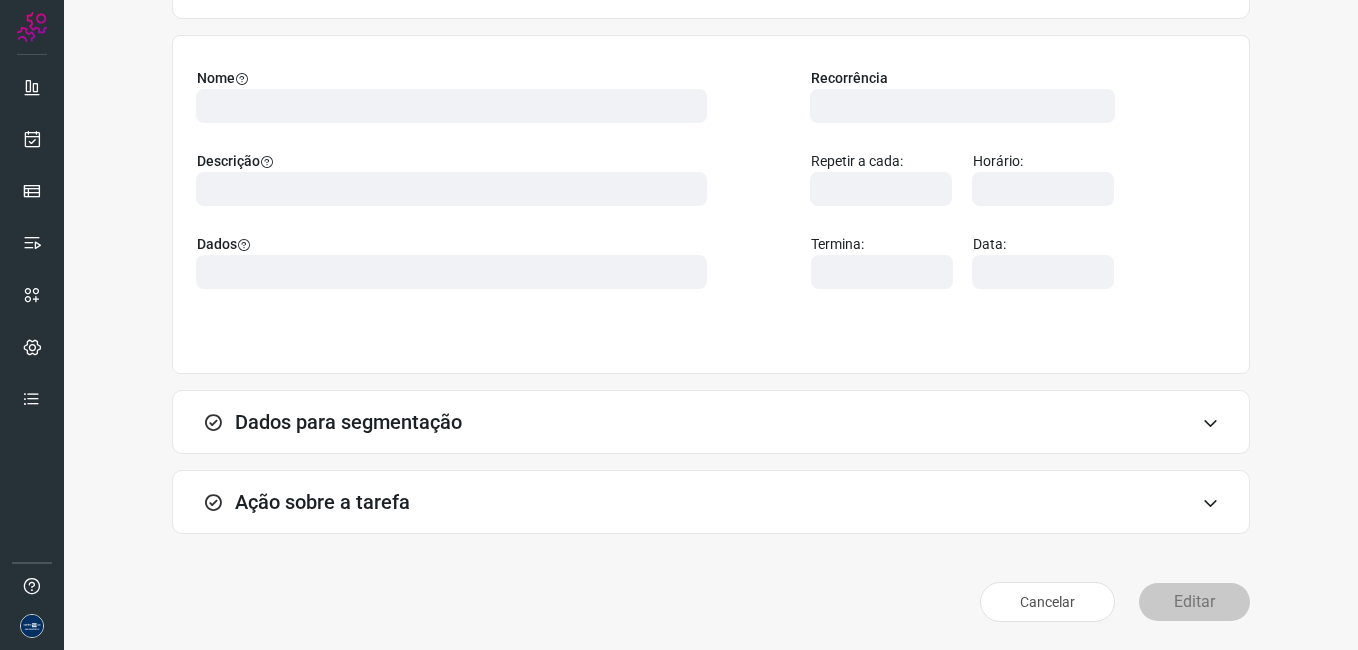 scroll, scrollTop: 131, scrollLeft: 0, axis: vertical 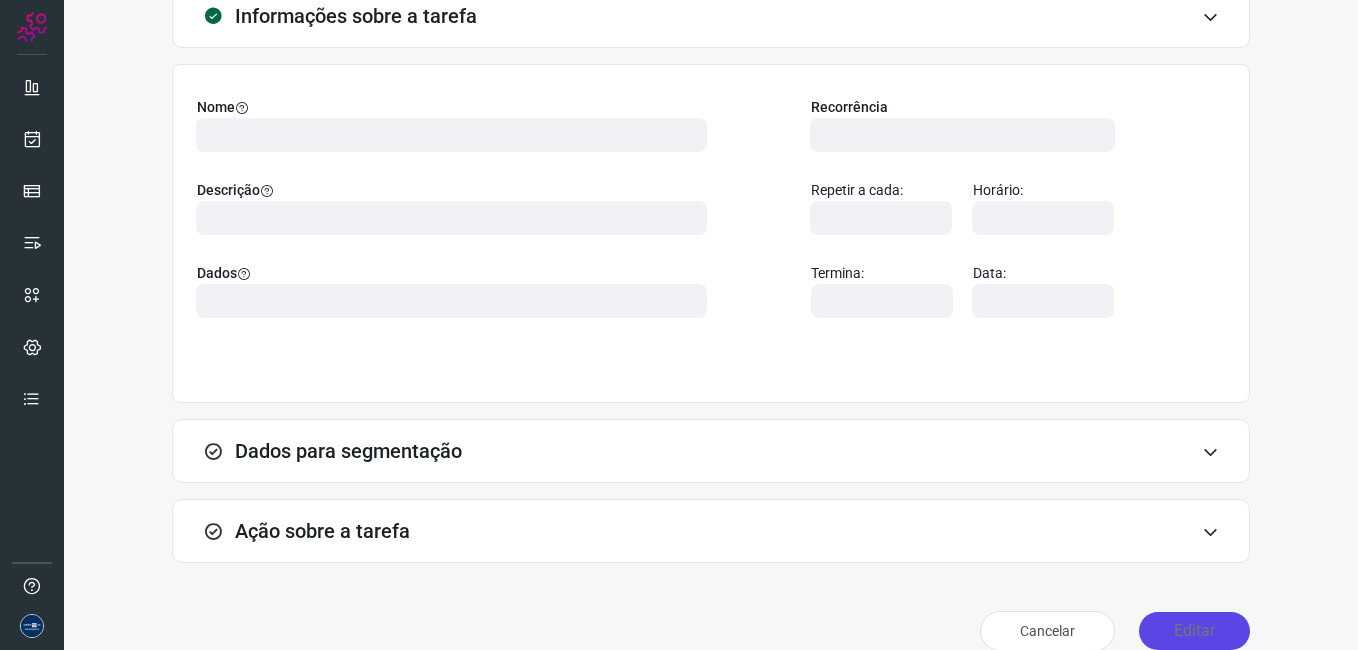 click on "Editar" at bounding box center (1194, 631) 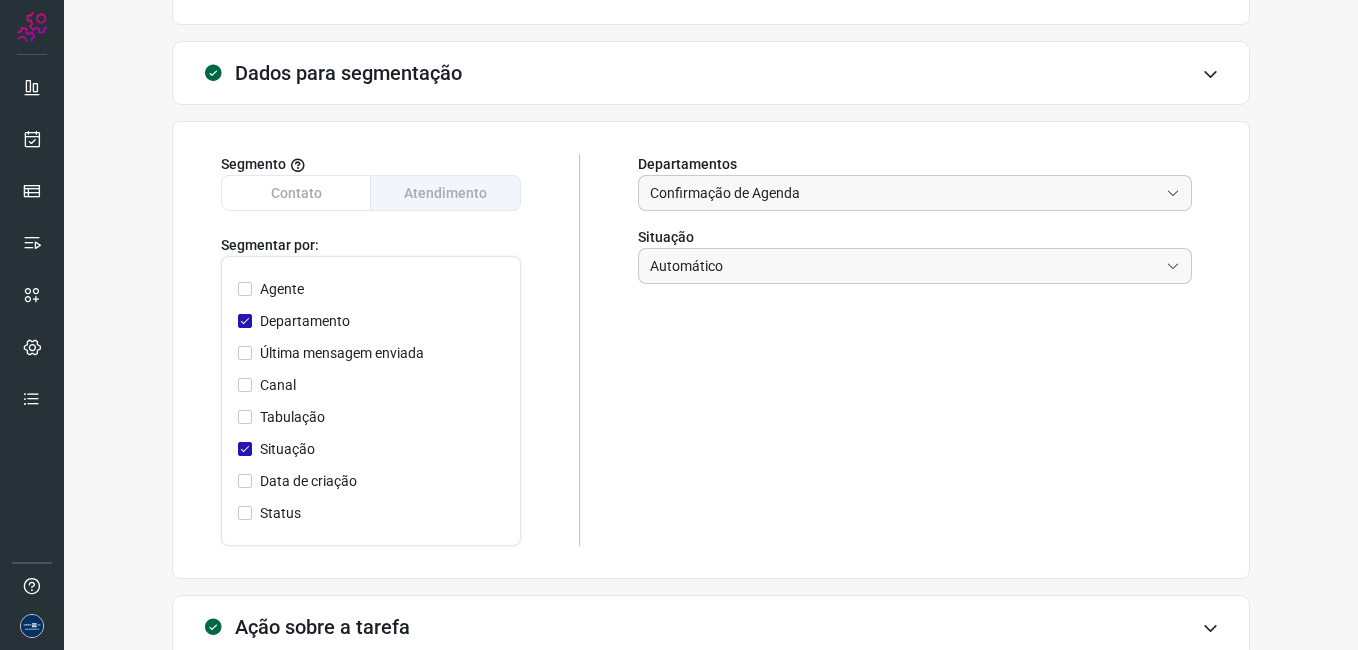 scroll, scrollTop: 605, scrollLeft: 0, axis: vertical 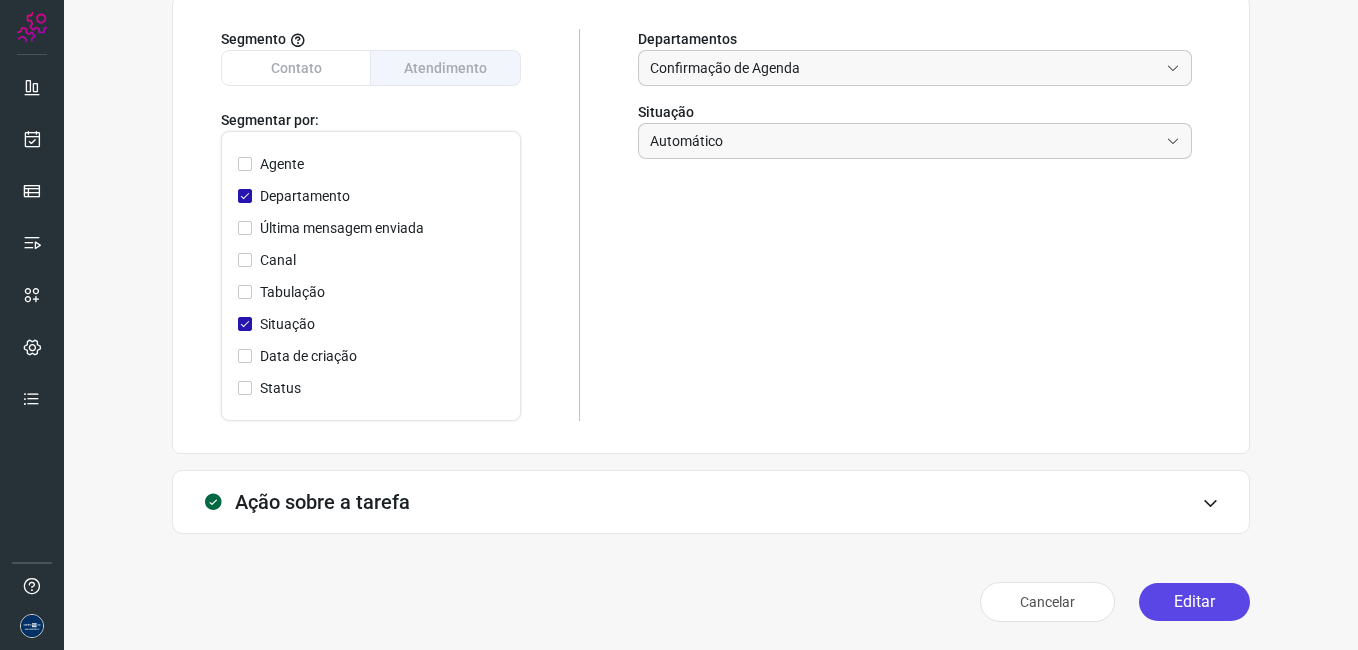 click on "Editar" at bounding box center [1194, 602] 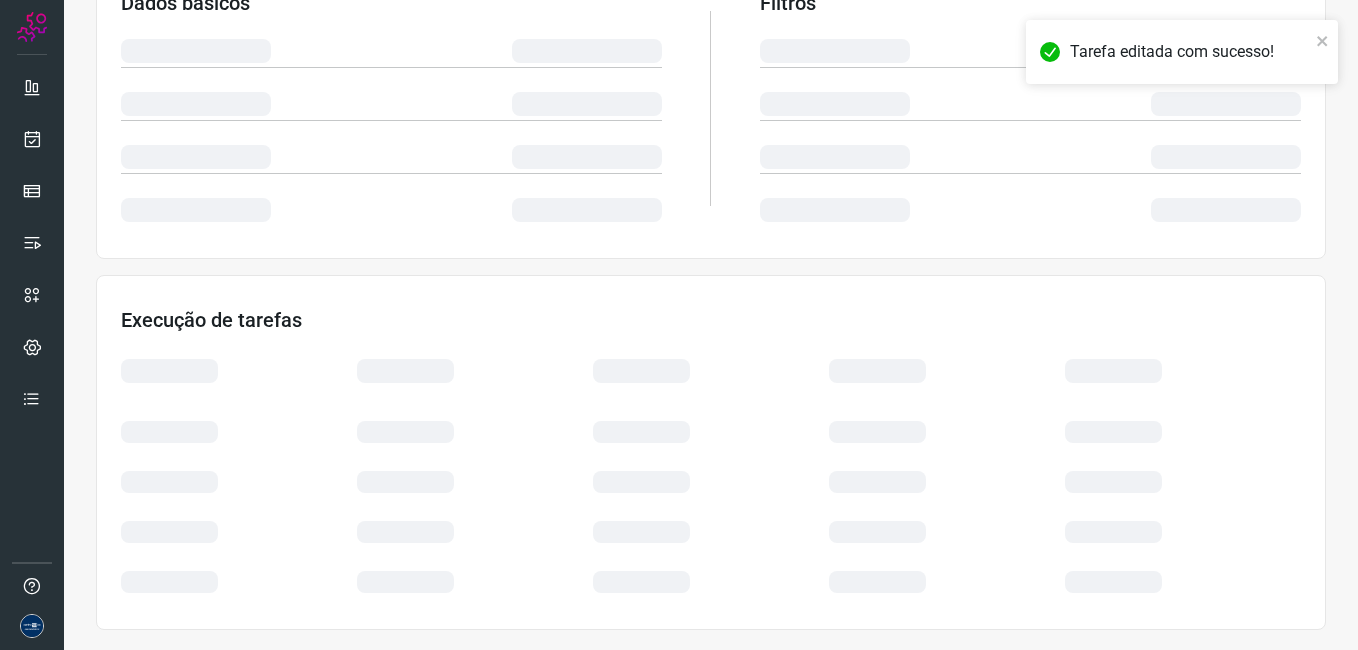 scroll, scrollTop: 383, scrollLeft: 0, axis: vertical 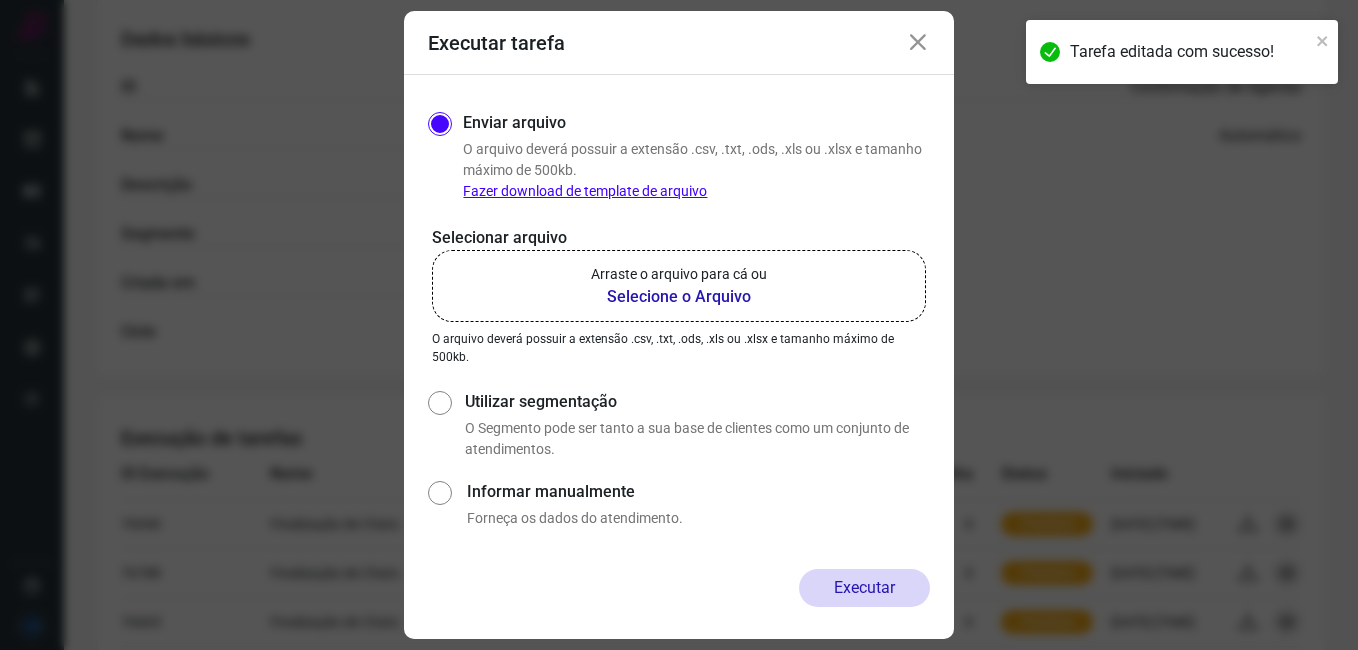 click on "Utilizar segmentação" at bounding box center [438, 423] 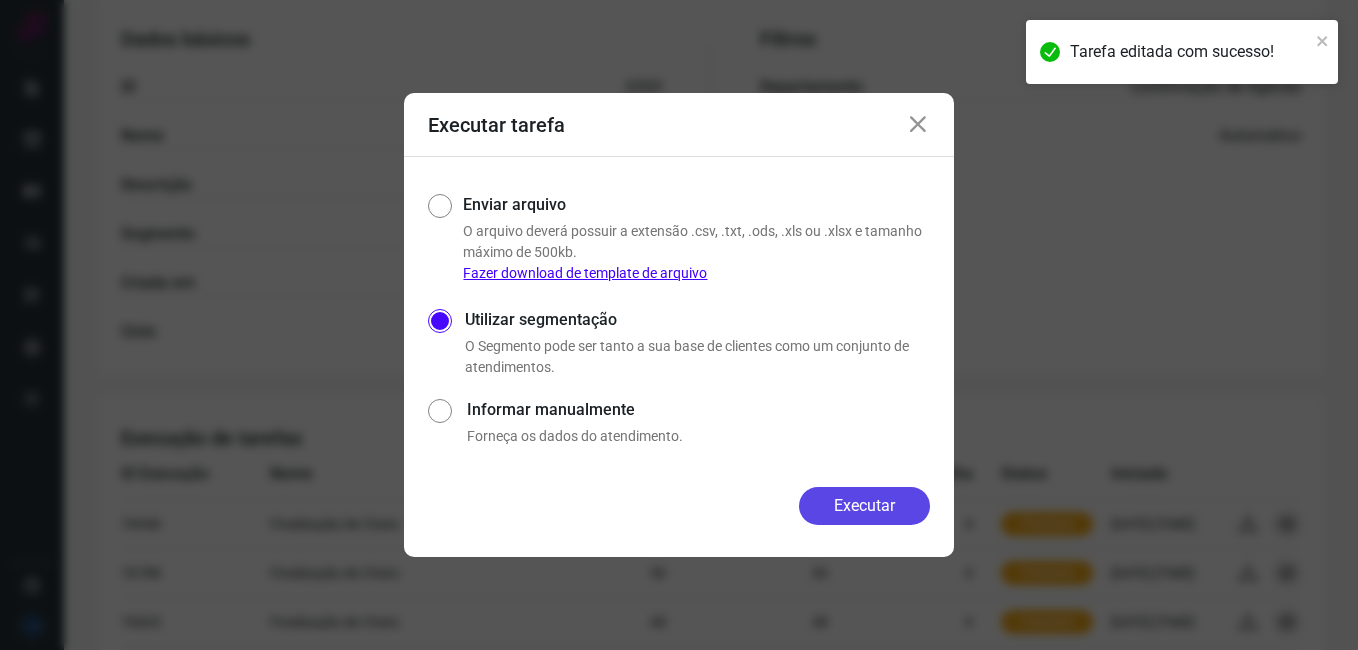 click on "Executar" at bounding box center (864, 506) 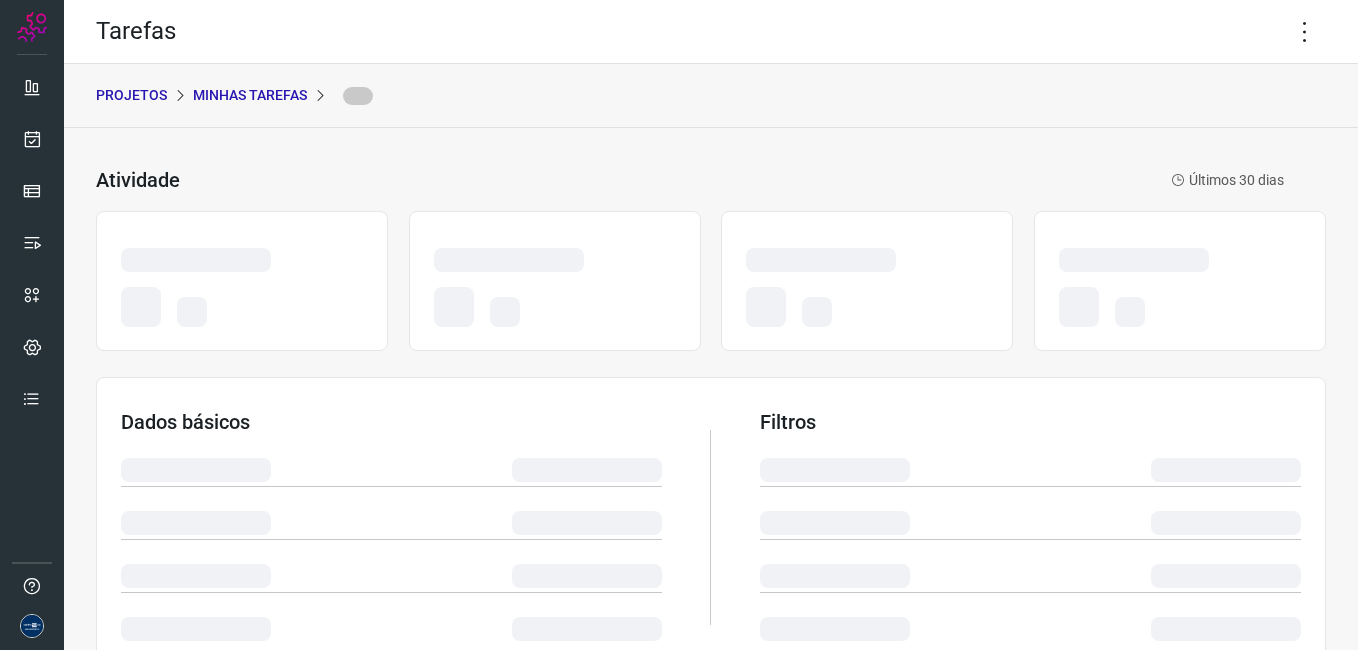 scroll, scrollTop: 0, scrollLeft: 0, axis: both 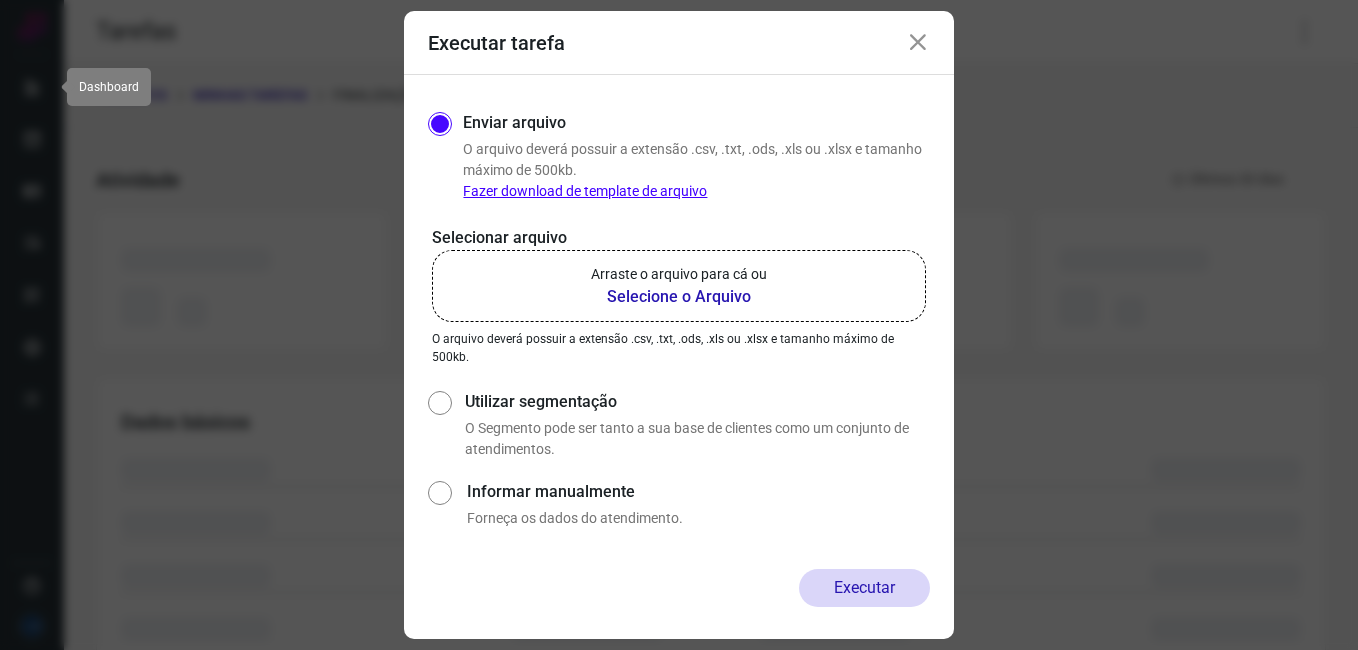 click on "Executar tarefa Enviar arquivo  O arquivo deverá possuir a extensão .csv, .txt, .ods, .xls ou .xlsx e tamanho máximo de 500kb. Fazer download de template de arquivo Selecionar arquivo Arraste o arquivo para cá ou Selecione o Arquivo Arraste o arquivo para cá ou Selecione o Arquivo  O arquivo deverá possuir a extensão .csv, .txt, .ods, .xls ou .xlsx e tamanho máximo de 500kb.  Utilizar segmentação  O Segmento pode ser tanto a sua base de clientes como um conjunto de atendimentos.  Informar manualmente  Forneça os dados do atendimento.   Executar" at bounding box center (679, 325) 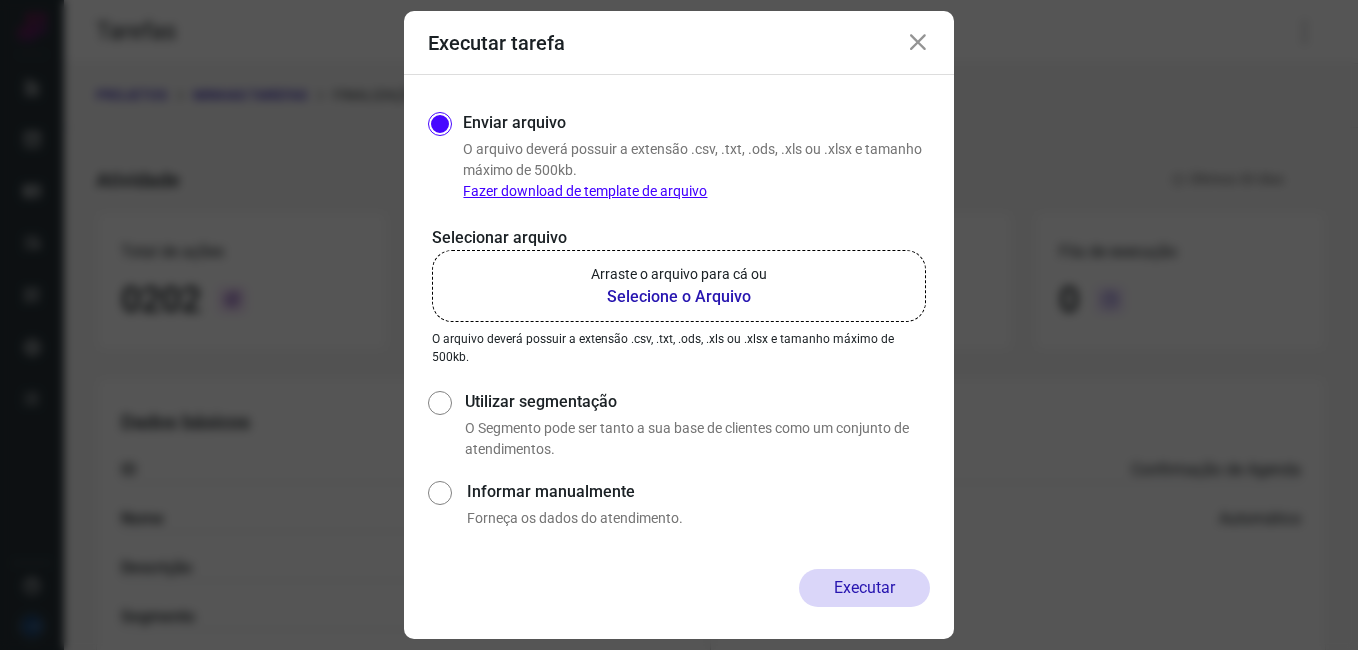 click at bounding box center (918, 43) 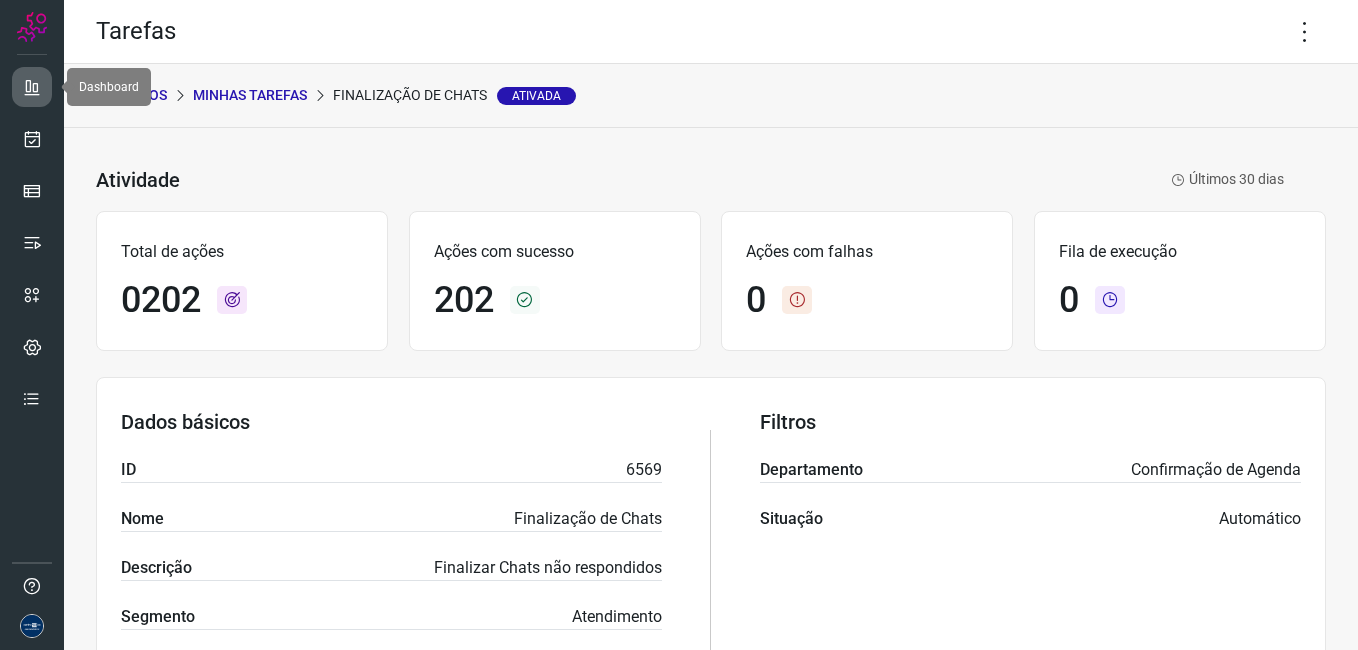 click at bounding box center (32, 87) 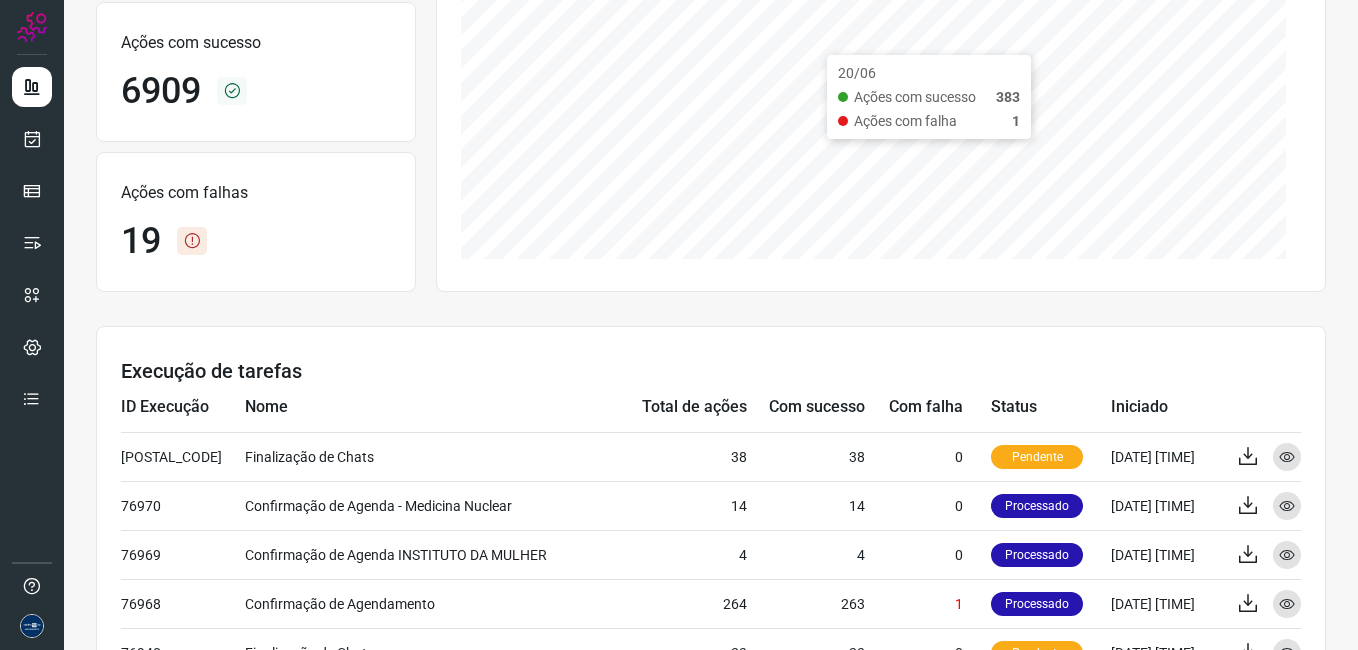 scroll, scrollTop: 300, scrollLeft: 0, axis: vertical 